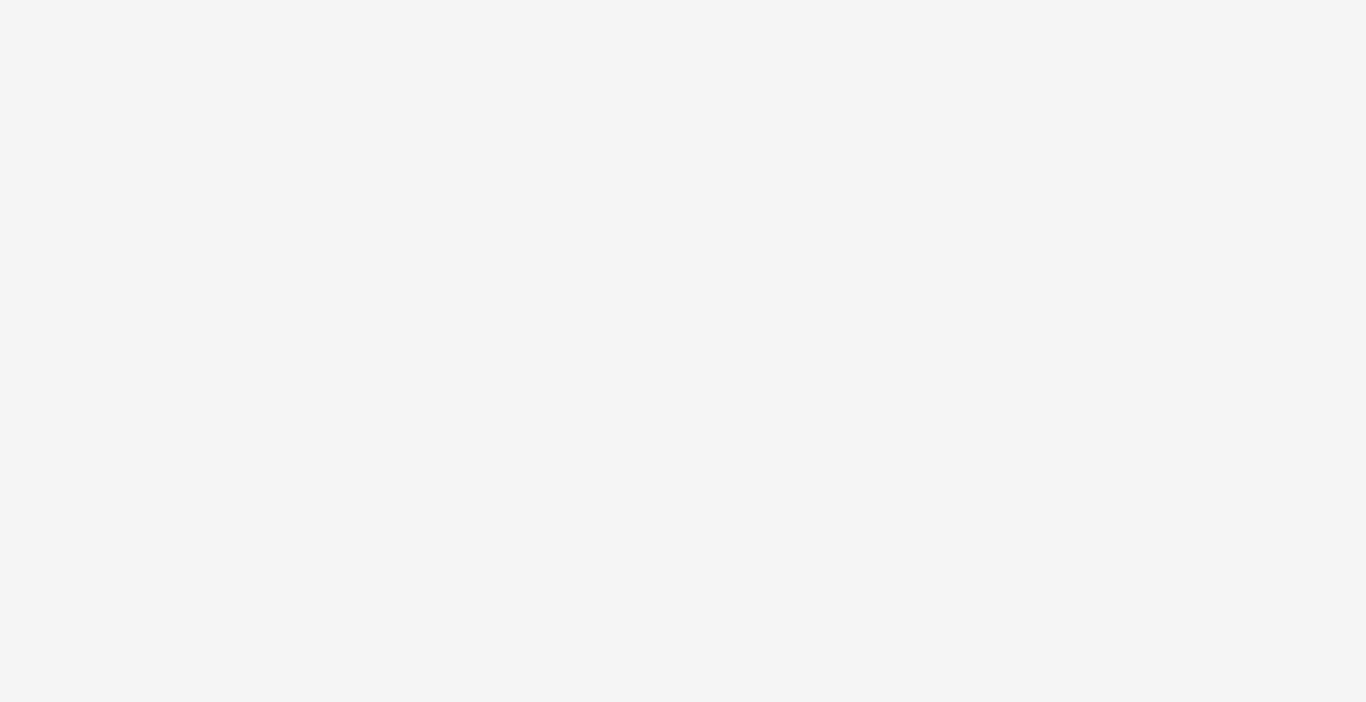 scroll, scrollTop: 0, scrollLeft: 0, axis: both 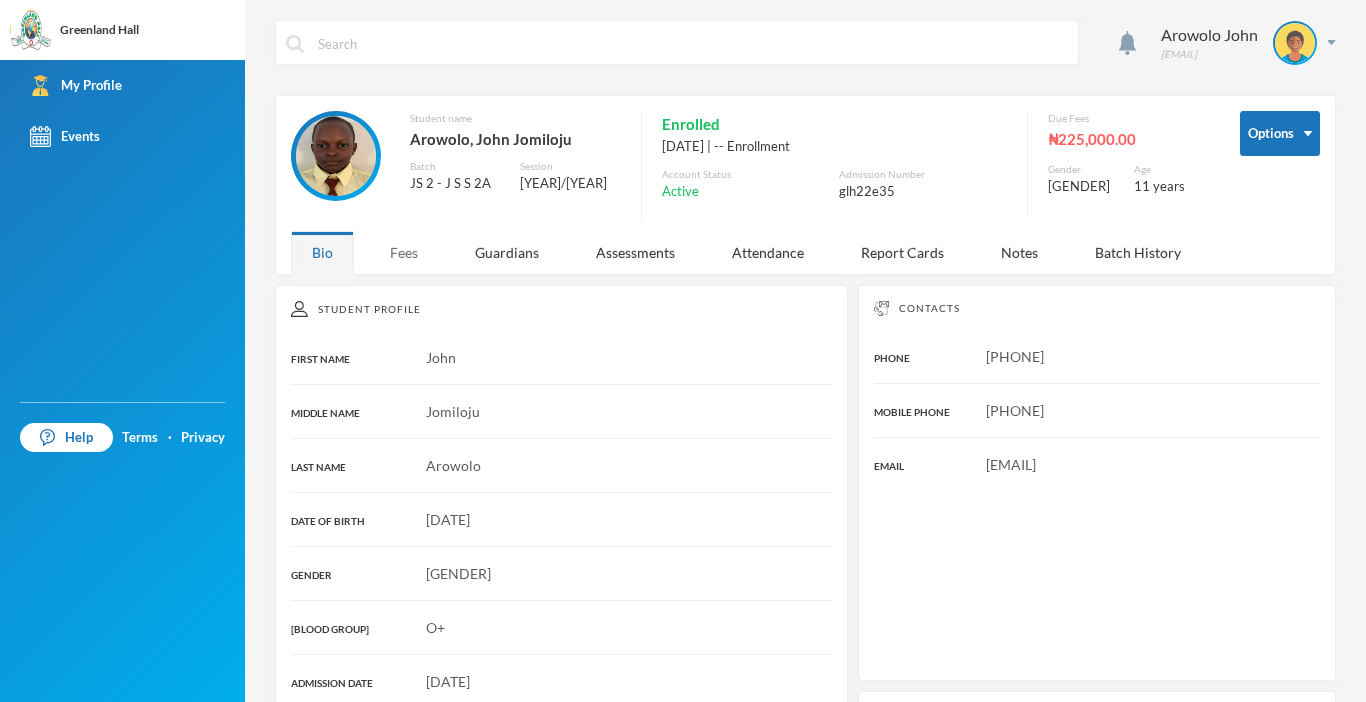 click on "Fees" at bounding box center (404, 252) 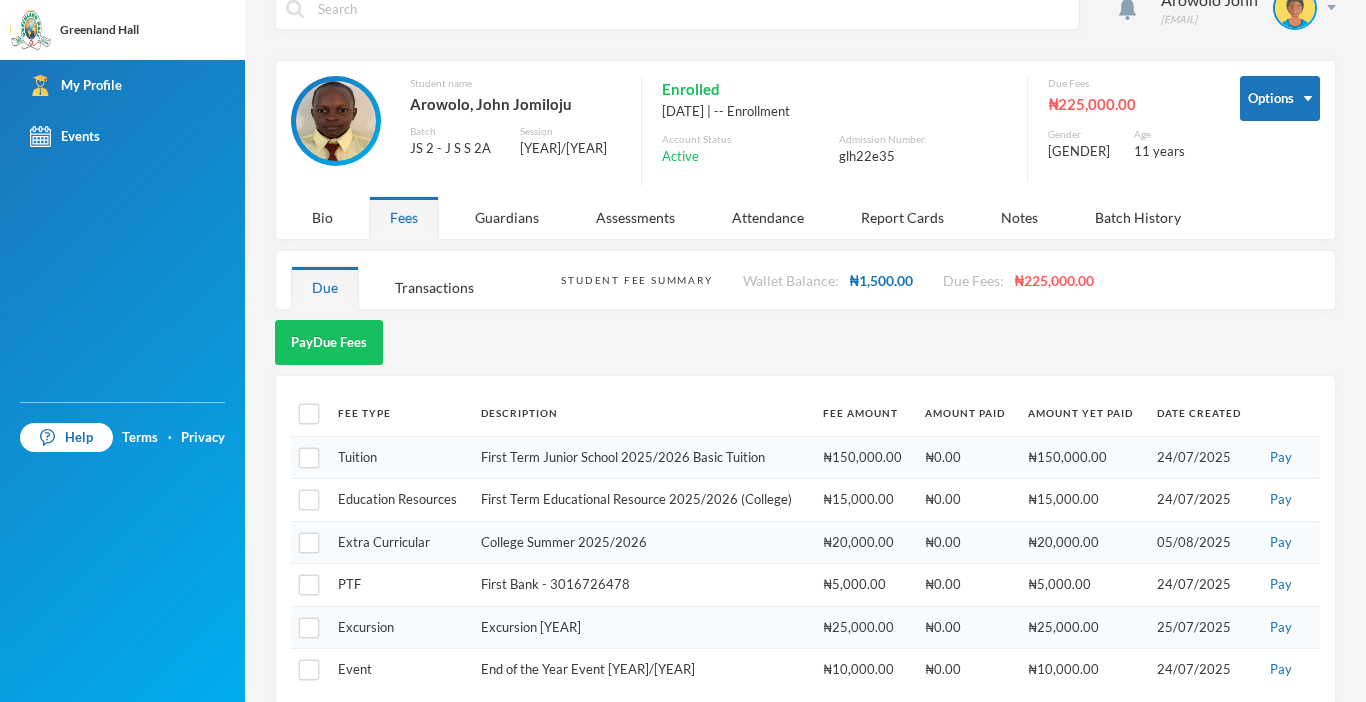 scroll, scrollTop: 60, scrollLeft: 0, axis: vertical 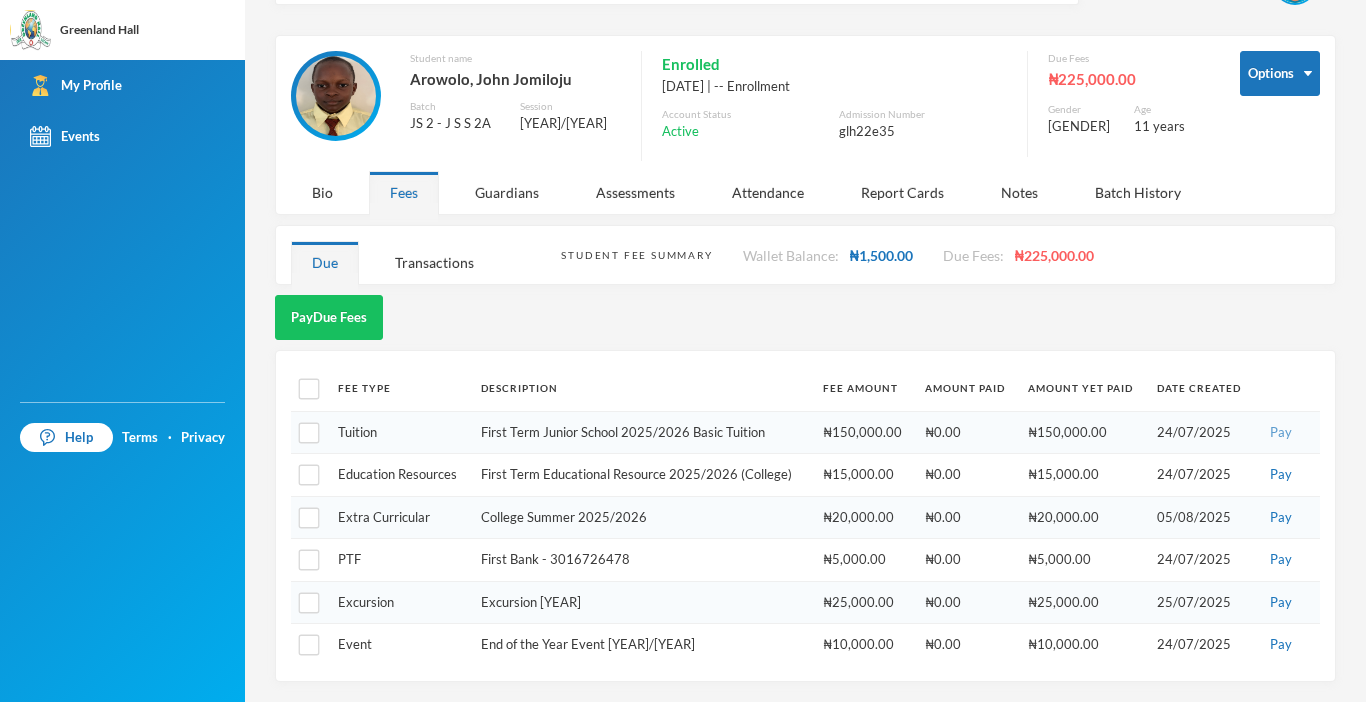 click on "Pay" at bounding box center [1281, 433] 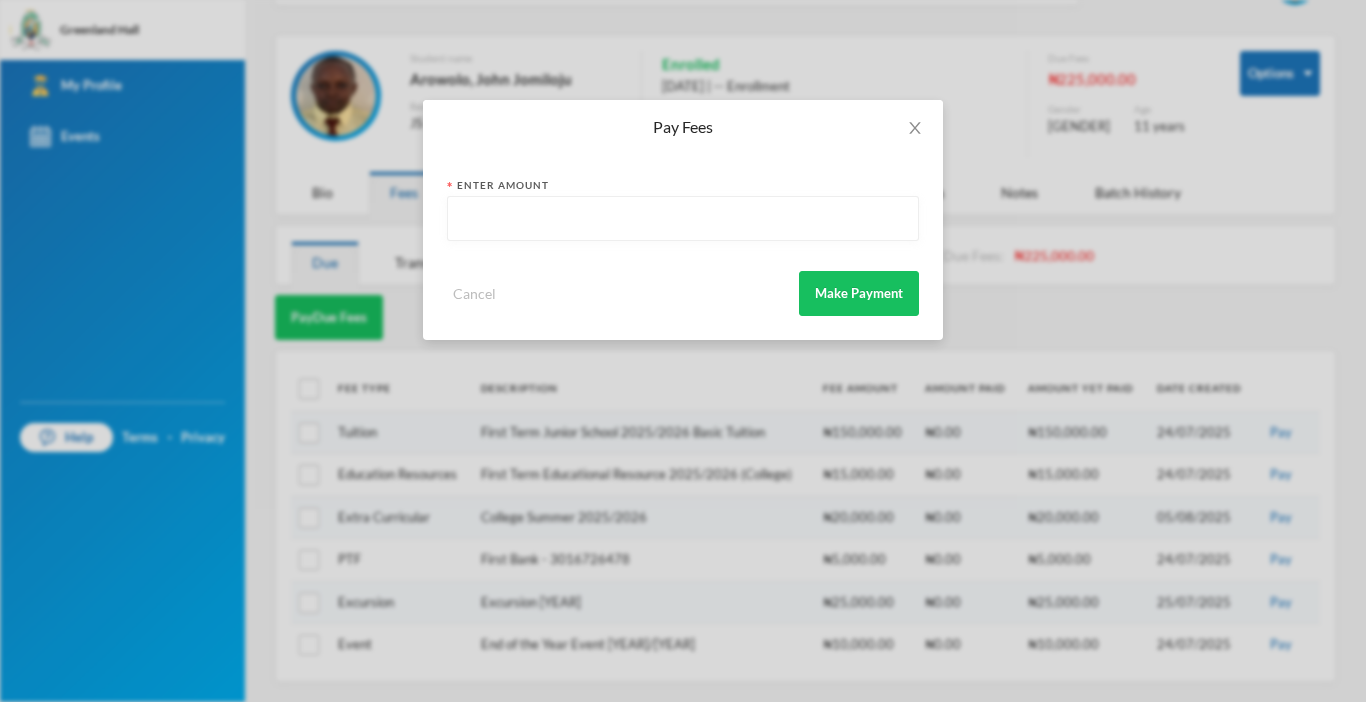click at bounding box center (683, 219) 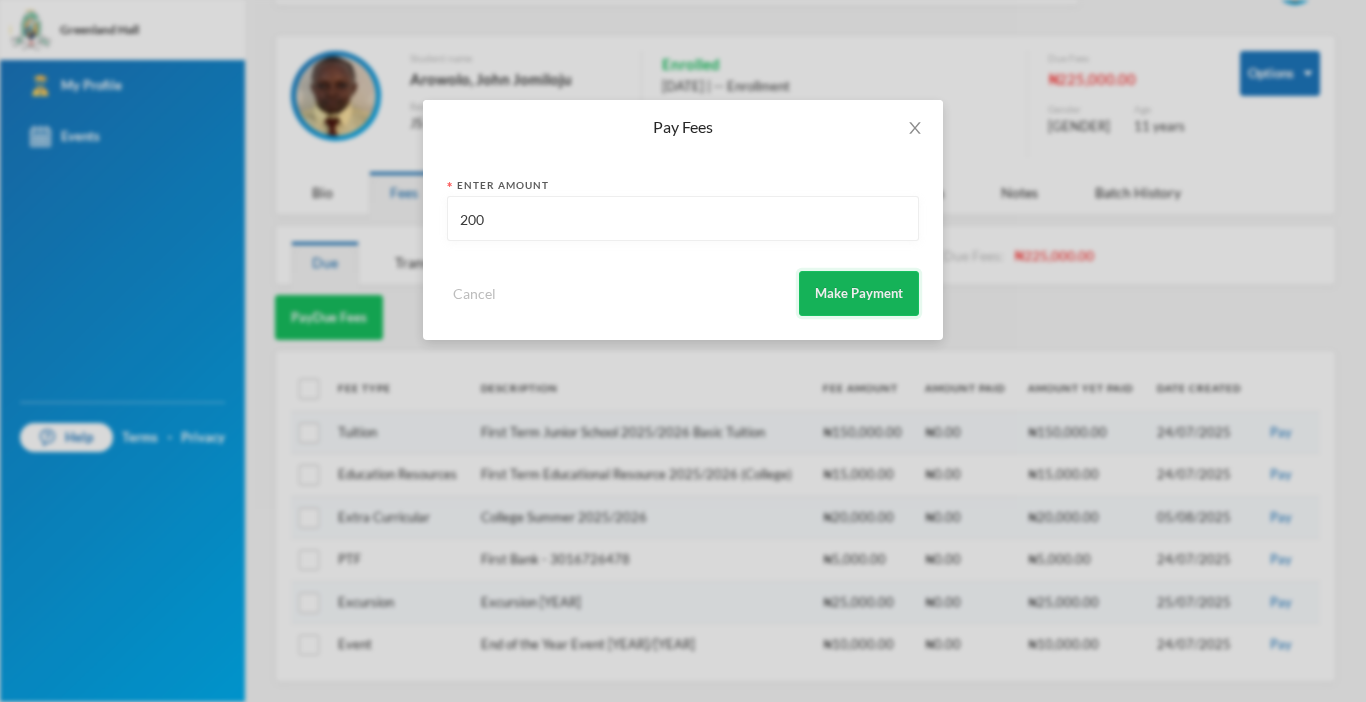 type on "200" 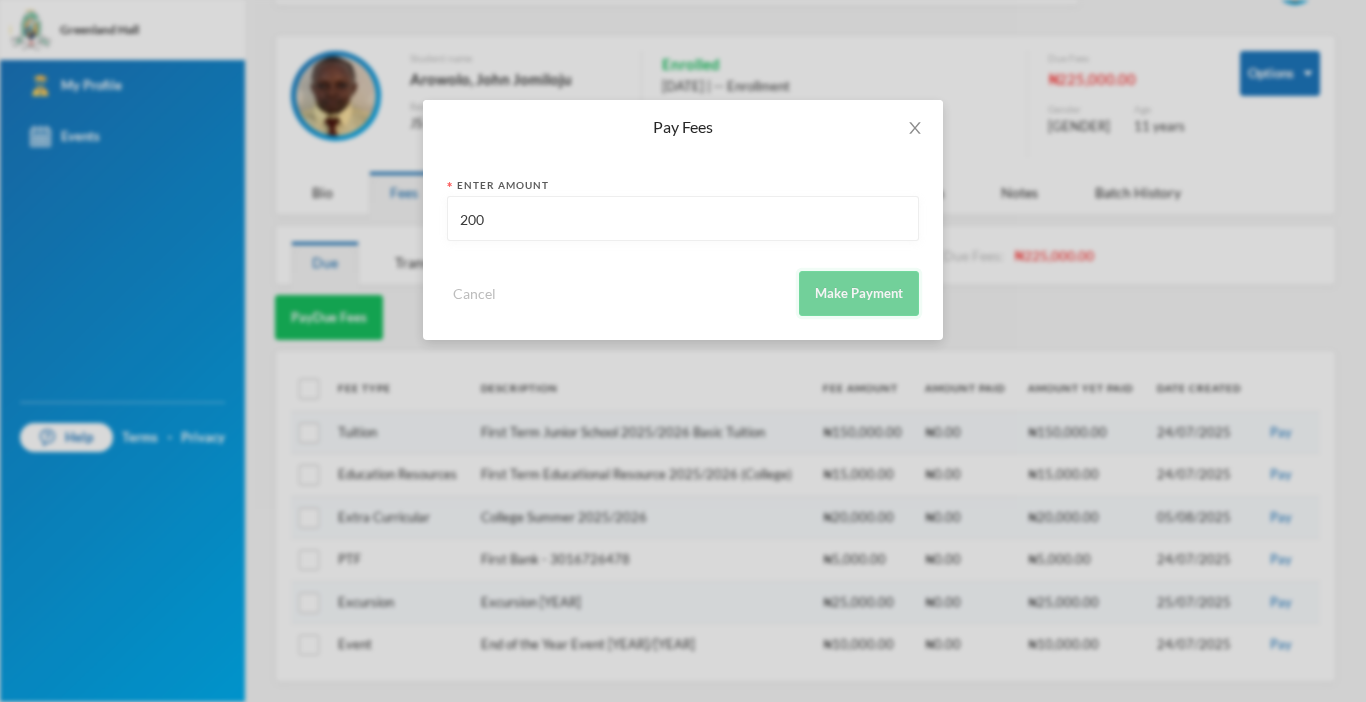 click on "Make Payment" at bounding box center (859, 293) 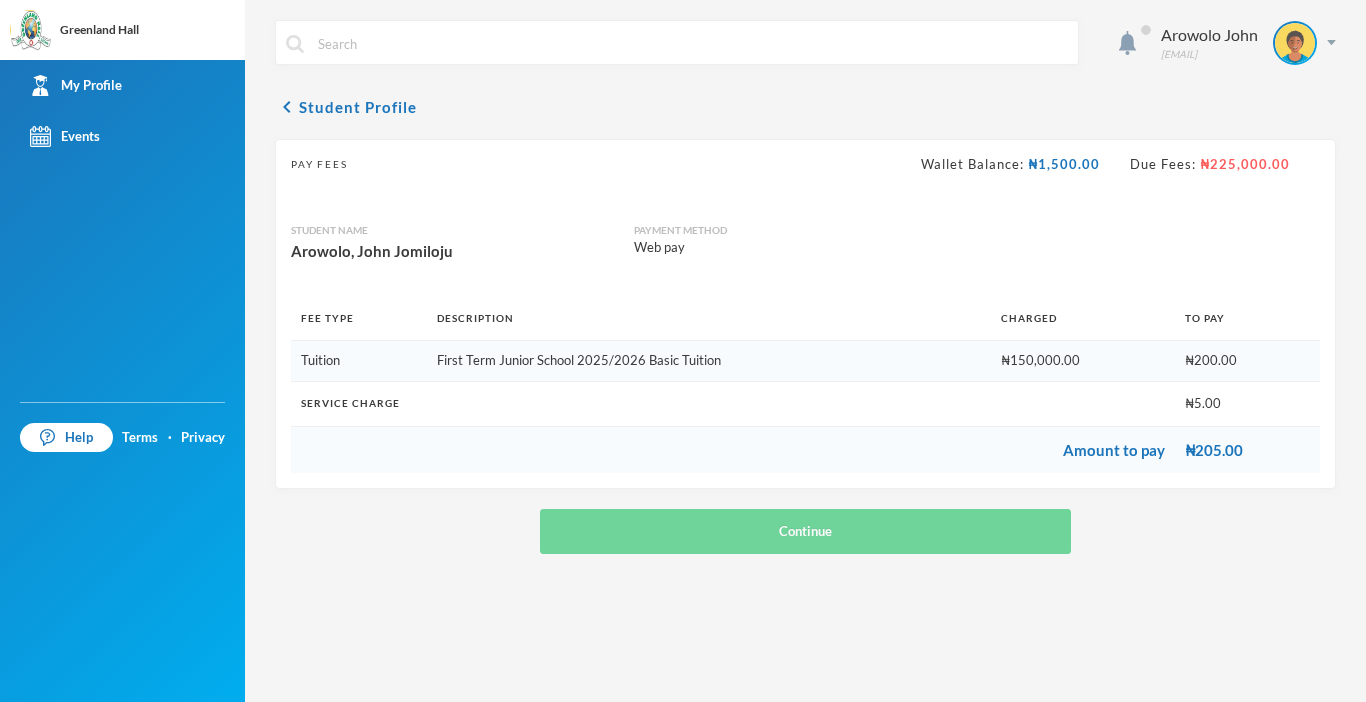 scroll, scrollTop: 0, scrollLeft: 0, axis: both 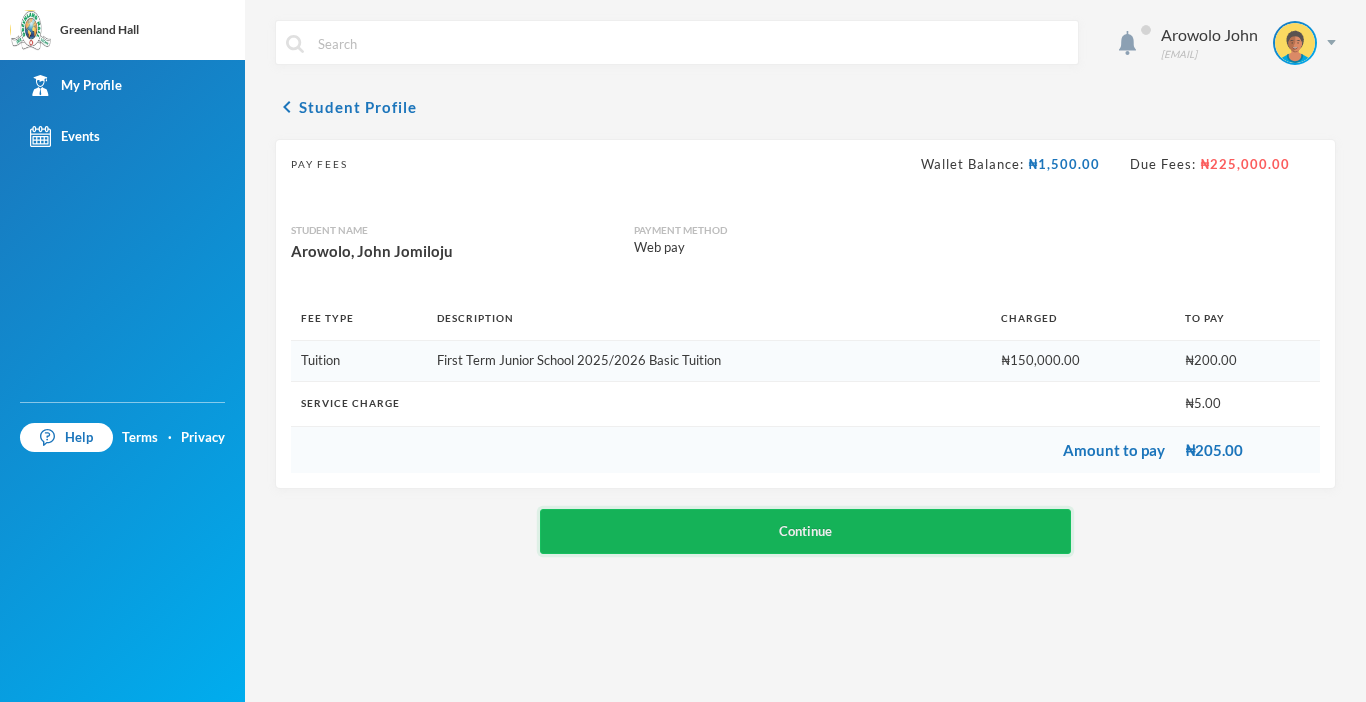 click on "Continue" at bounding box center [805, 531] 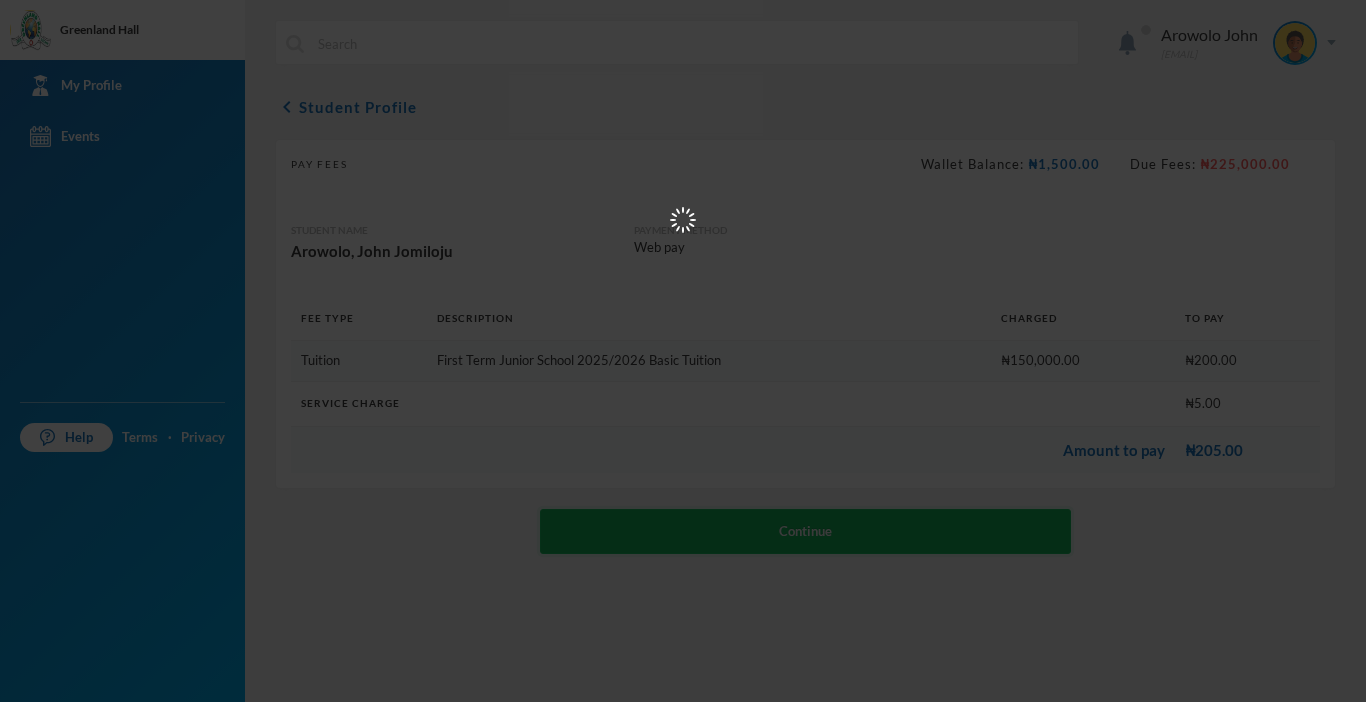 scroll, scrollTop: 0, scrollLeft: 0, axis: both 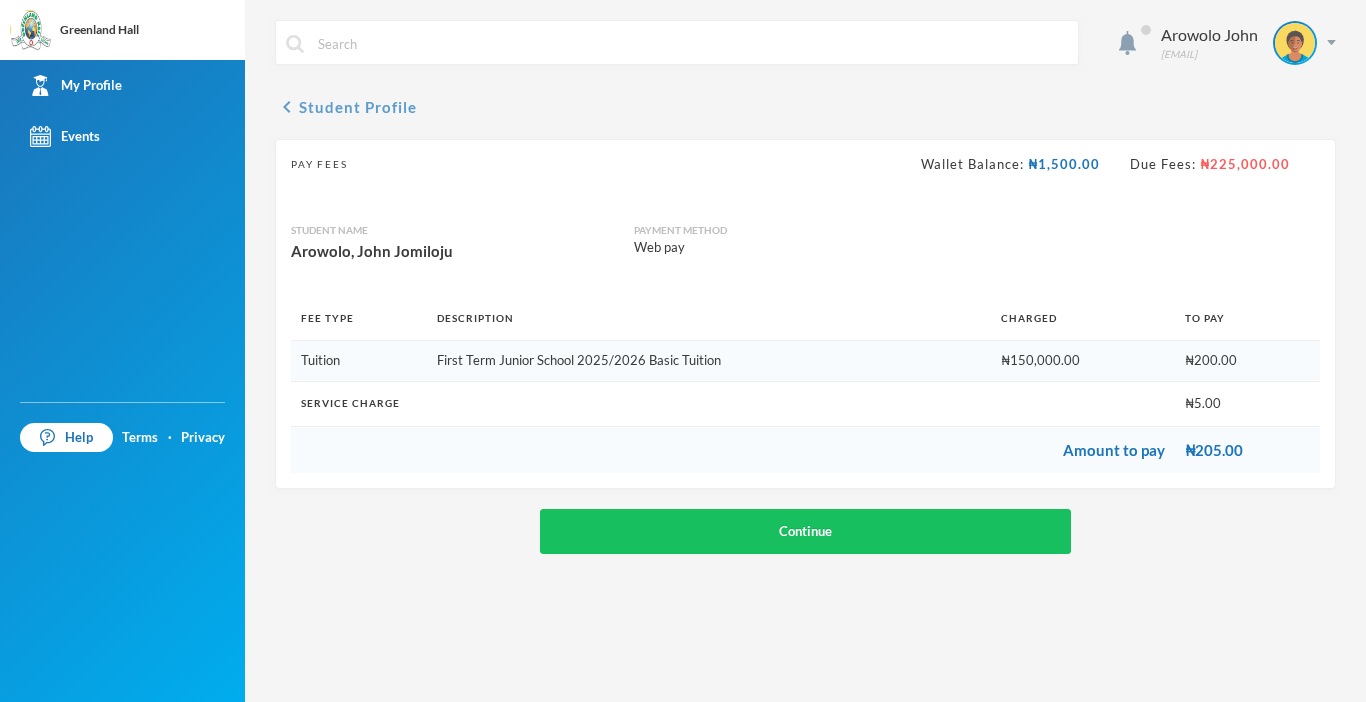 click on "chevron_left" at bounding box center [287, 107] 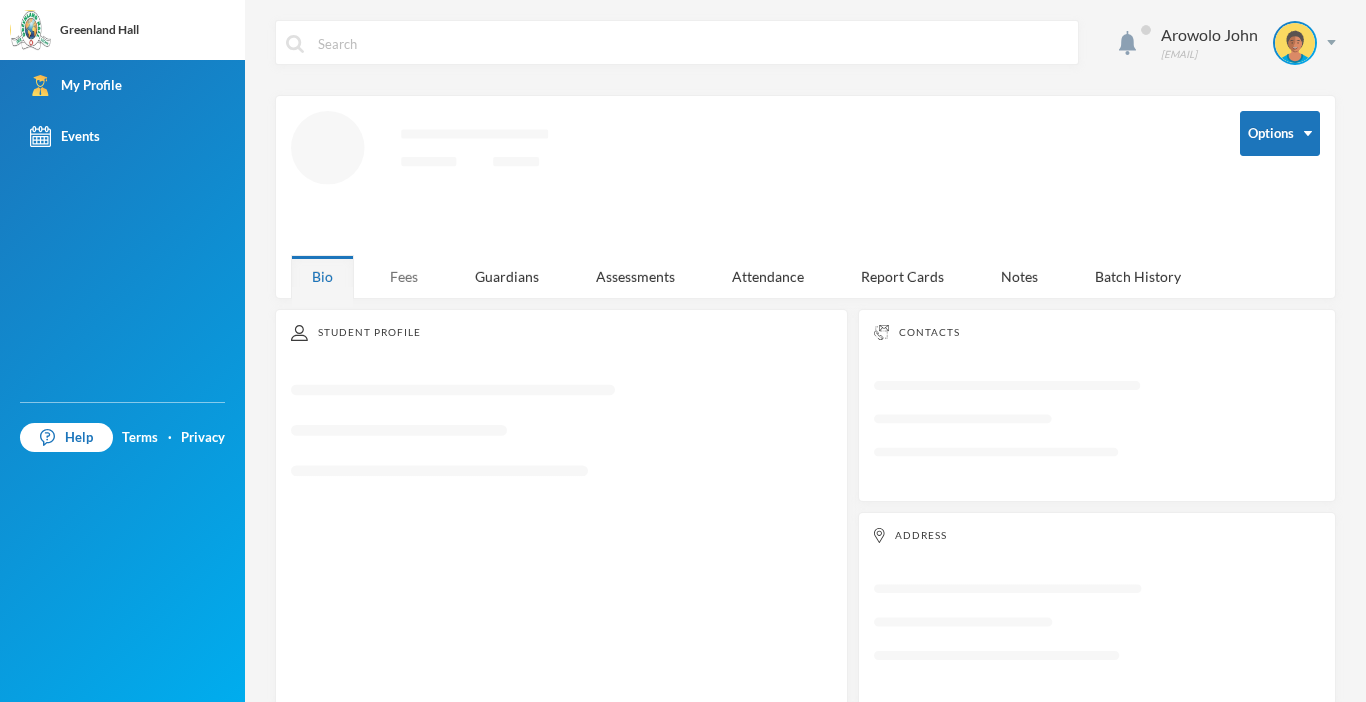click on "Fees" at bounding box center [404, 276] 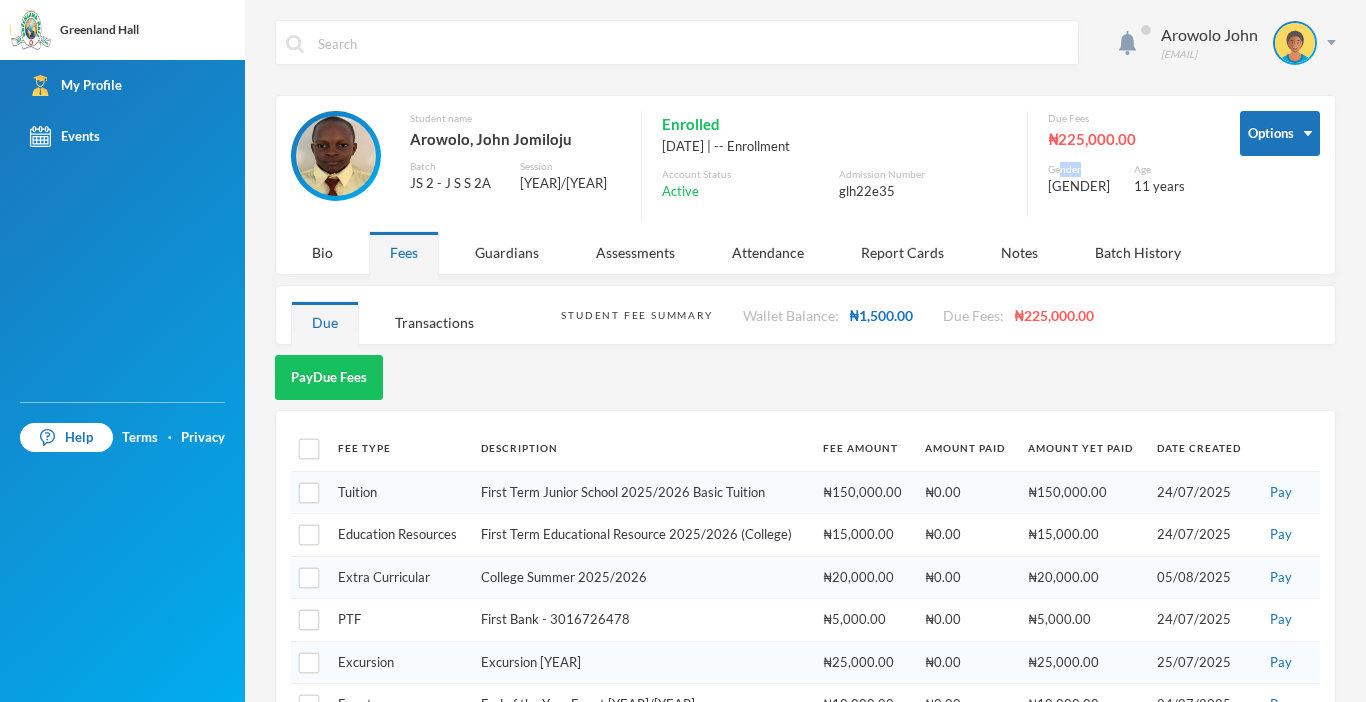drag, startPoint x: 1079, startPoint y: 163, endPoint x: 645, endPoint y: 329, distance: 464.66333 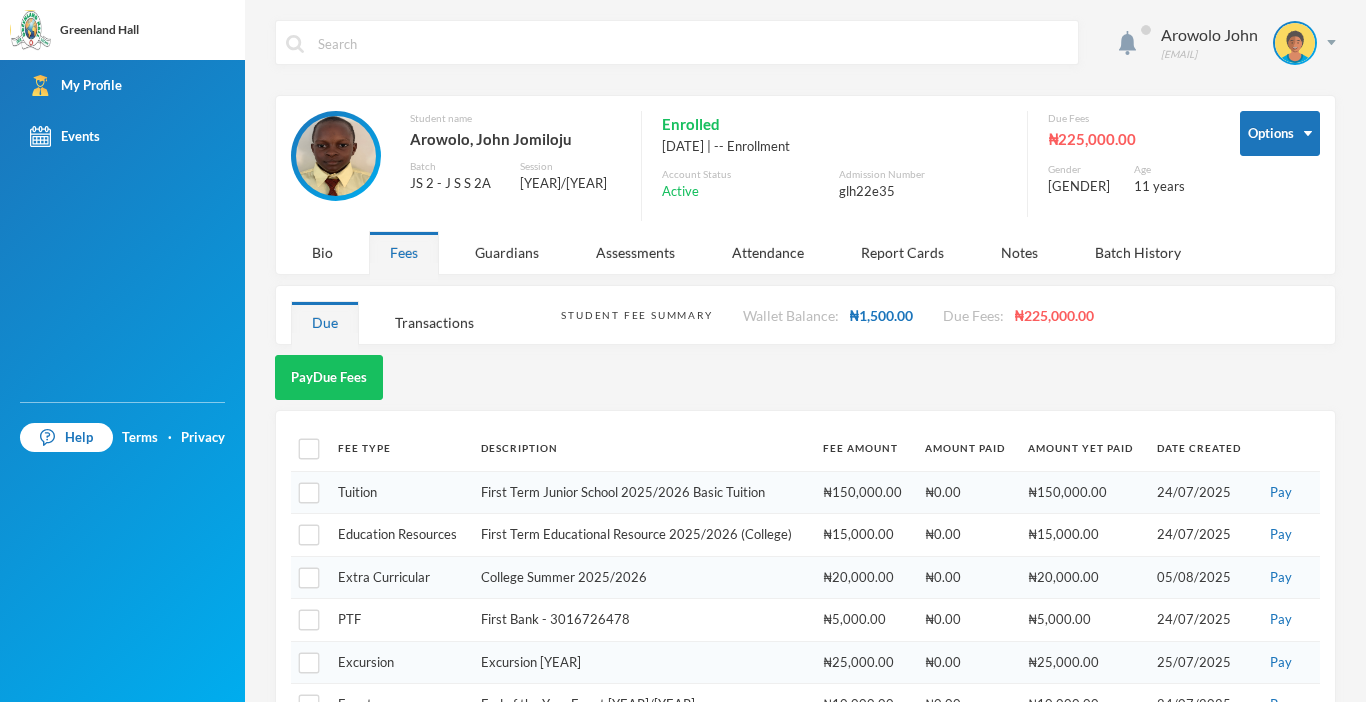 click on "Student Fee Summary Wallet Balance: ₦1,500.00 Due Fees: ₦225,000.00" at bounding box center (940, 315) 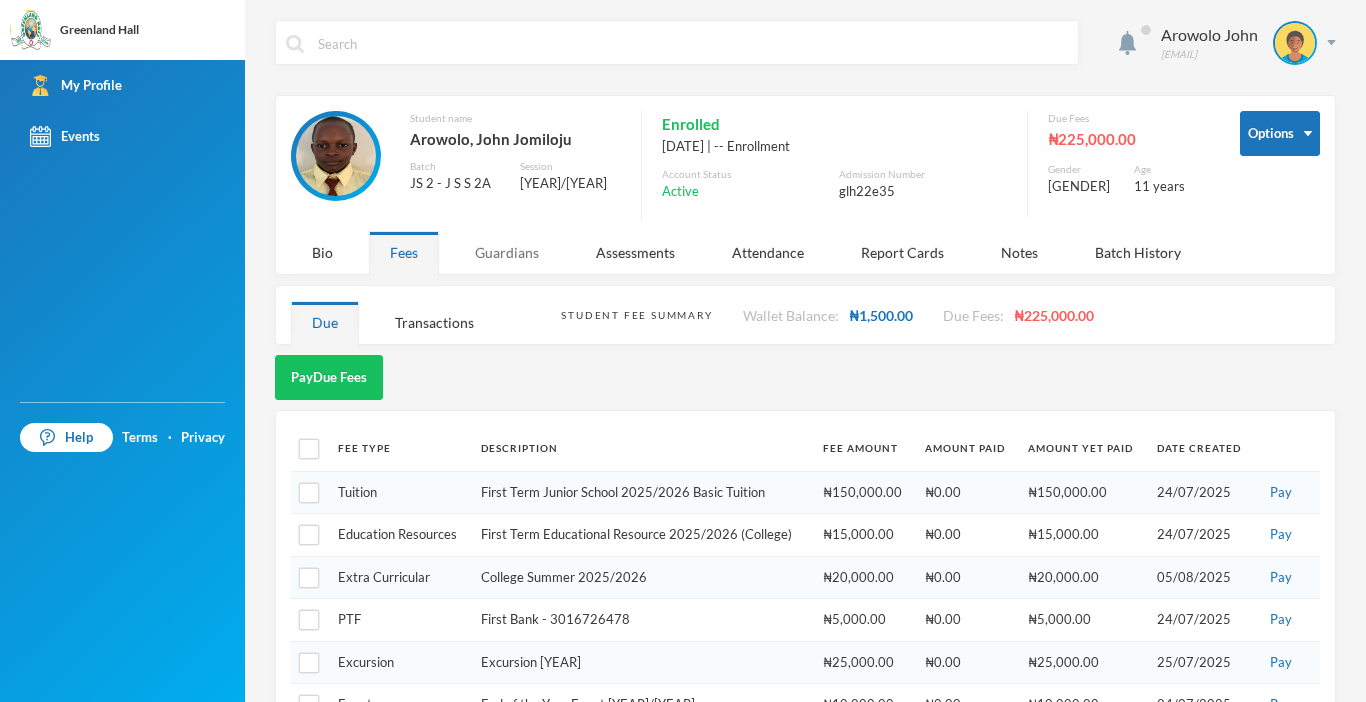 click on "Guardians" at bounding box center [507, 252] 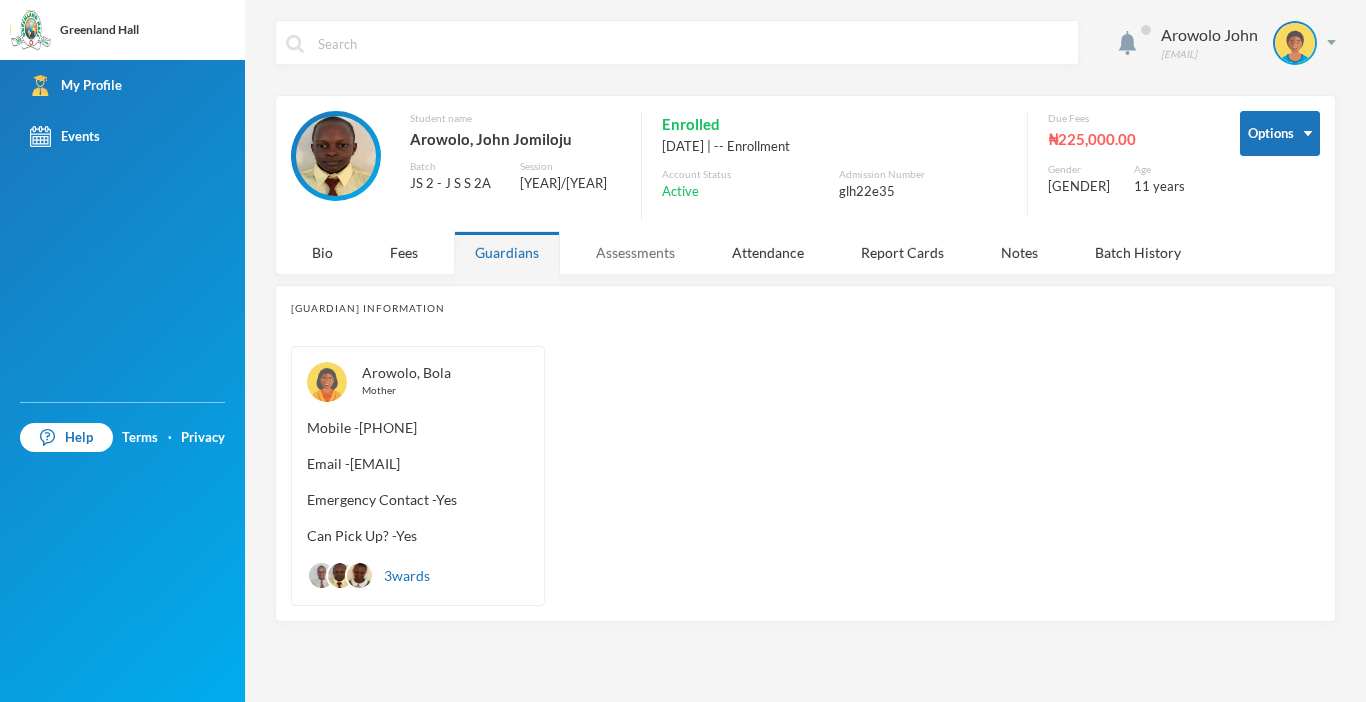 click on "Assessments" at bounding box center [635, 252] 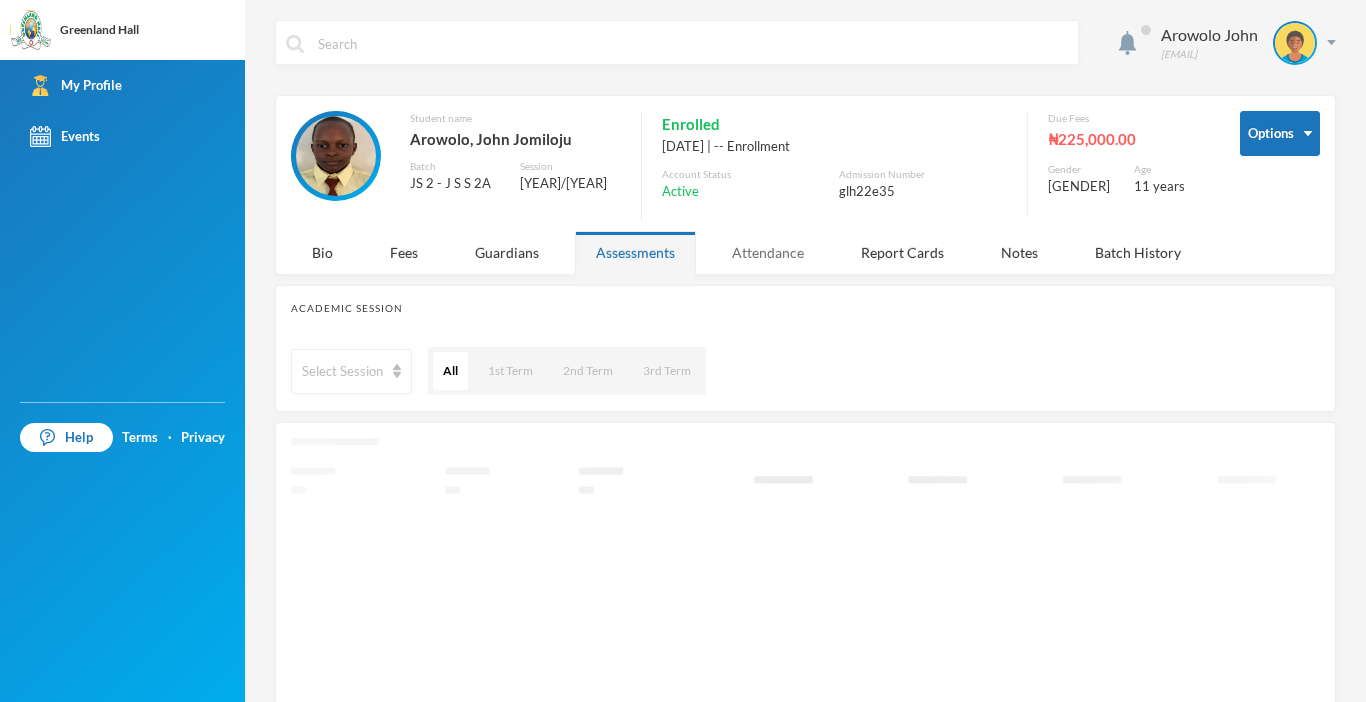 click on "Attendance" at bounding box center (768, 252) 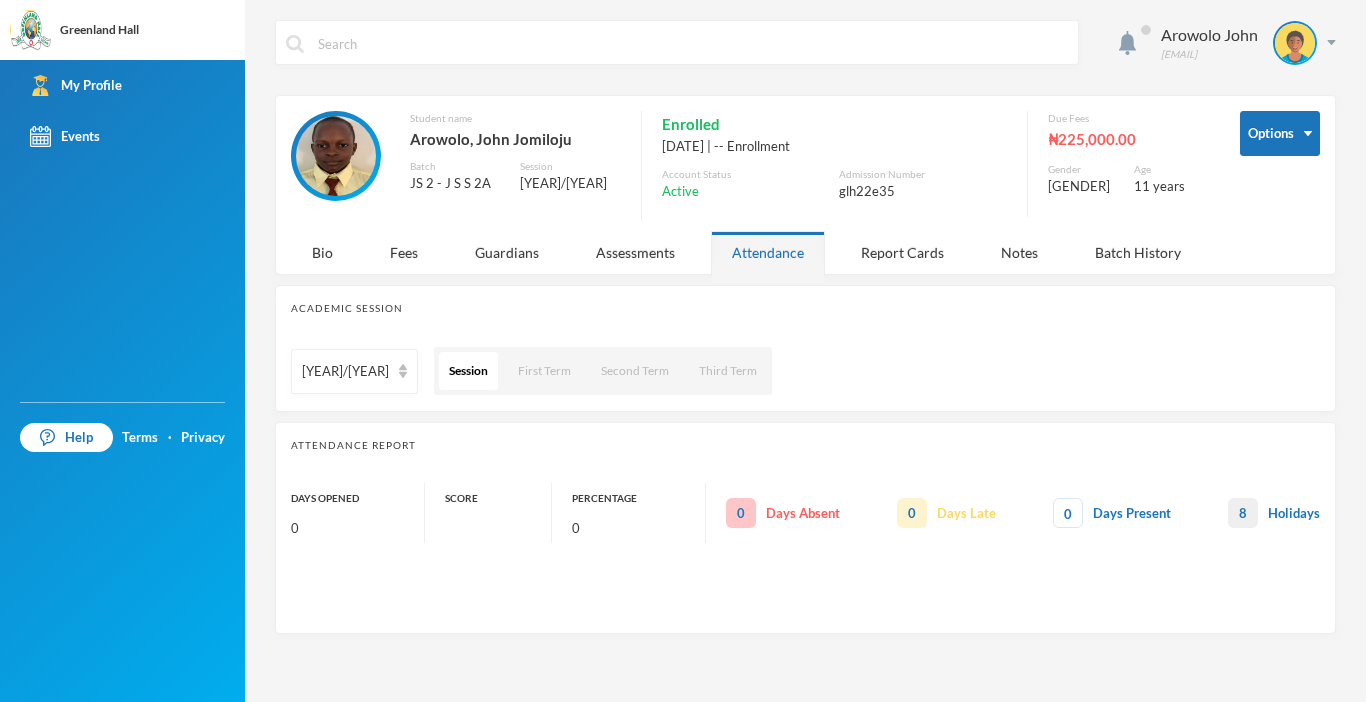 click on "₦225,000.00" at bounding box center [1129, 139] 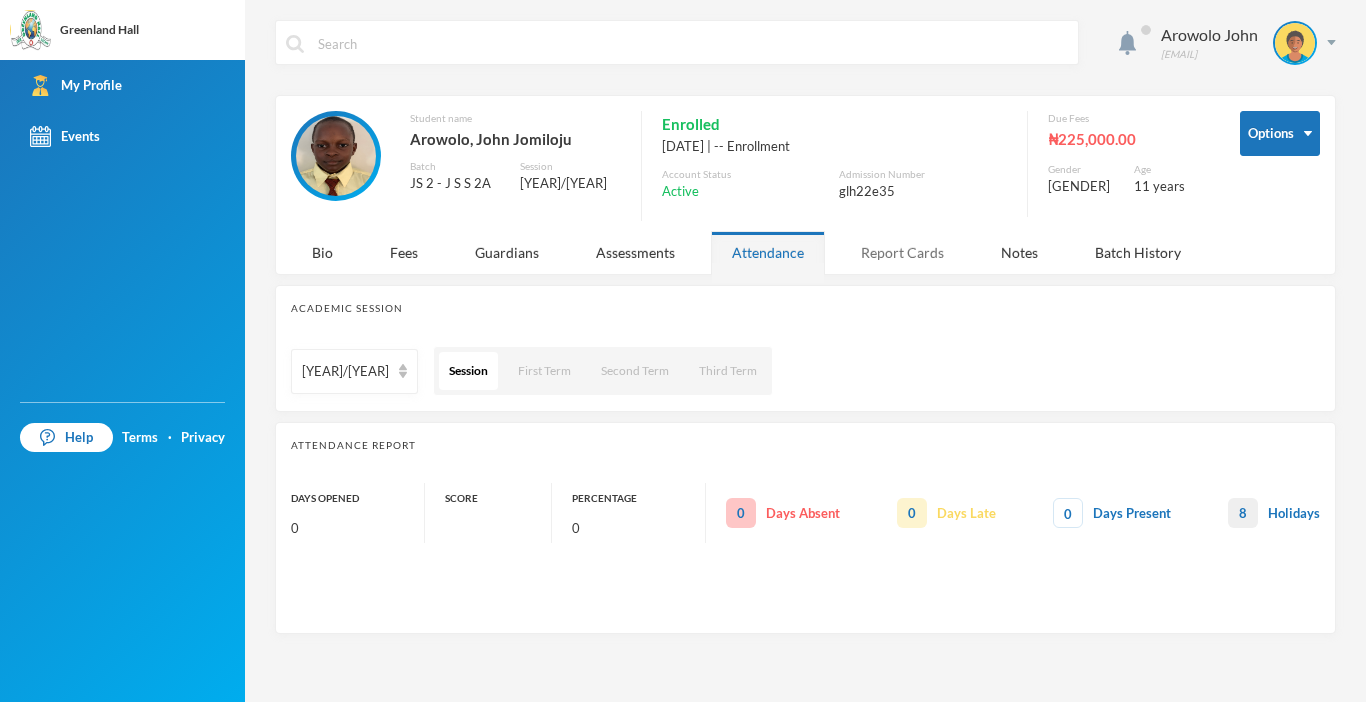 click on "Report Cards" at bounding box center (902, 252) 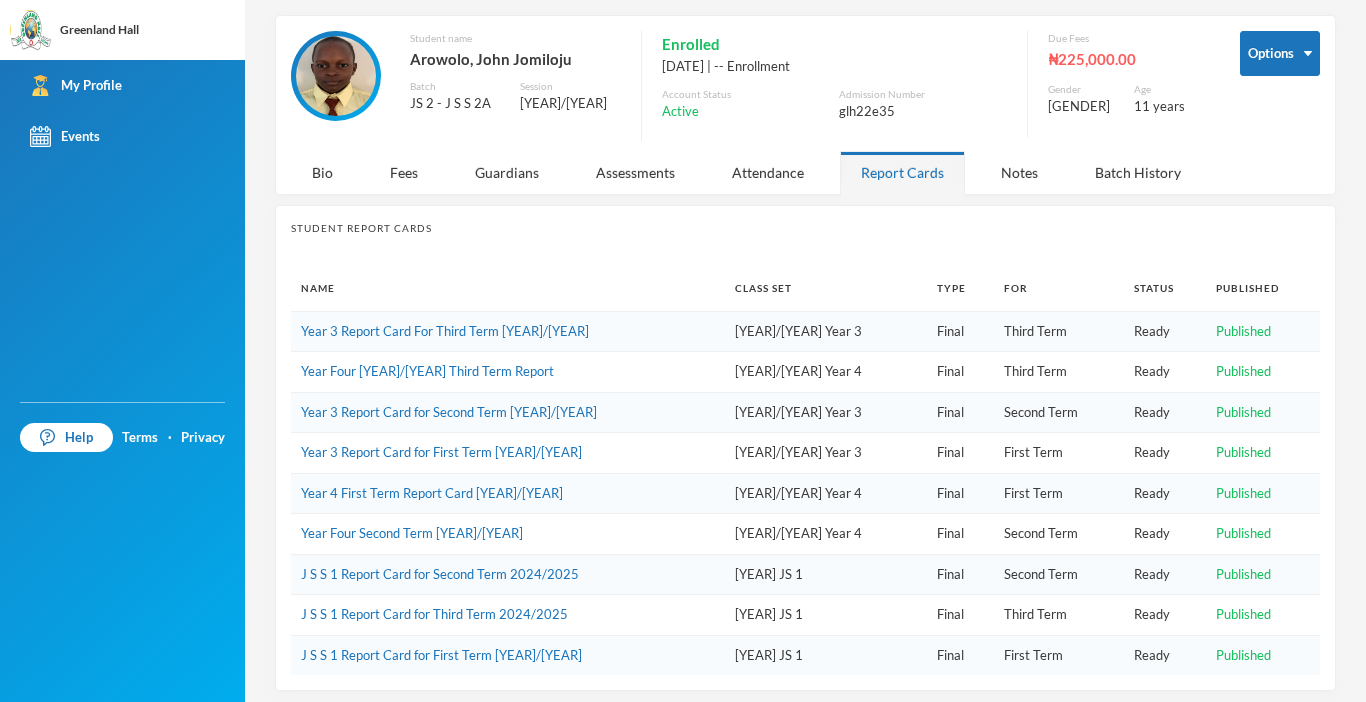 scroll, scrollTop: 89, scrollLeft: 0, axis: vertical 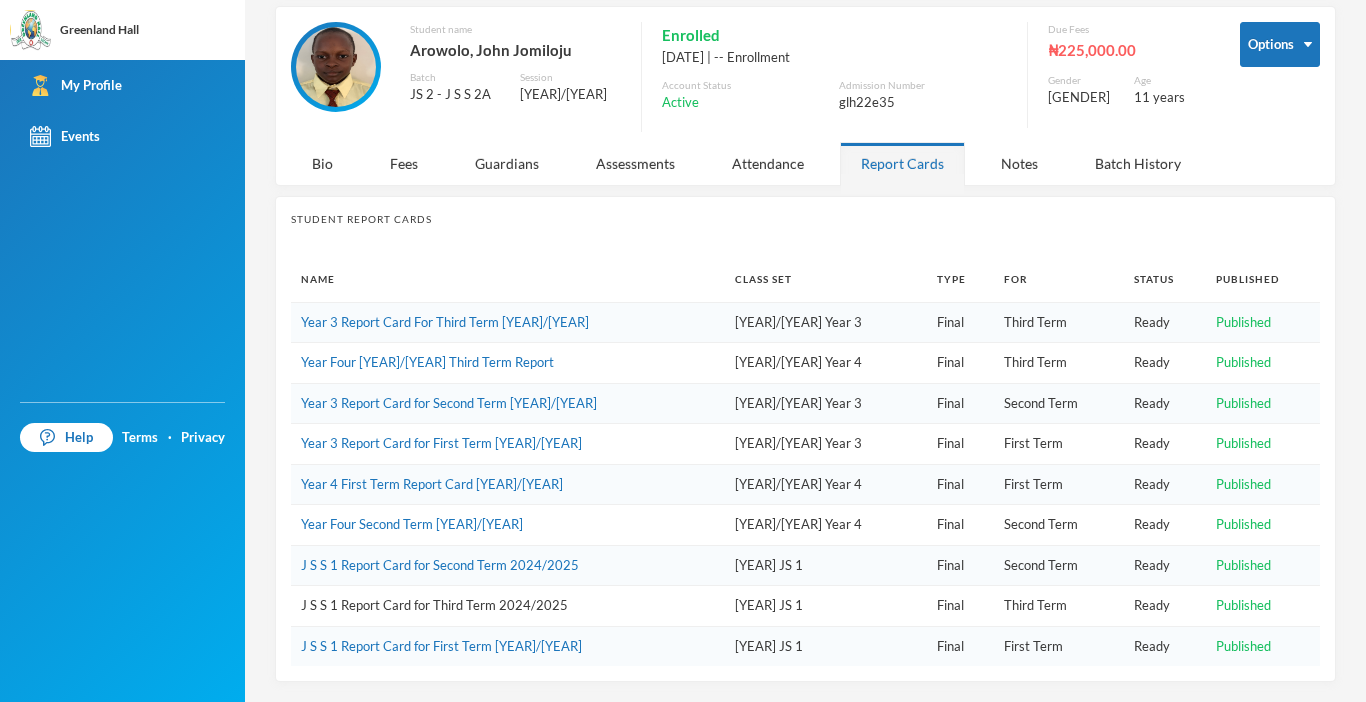 click on "J S S 1 Report Card for Third Term 2024/2025" at bounding box center [434, 605] 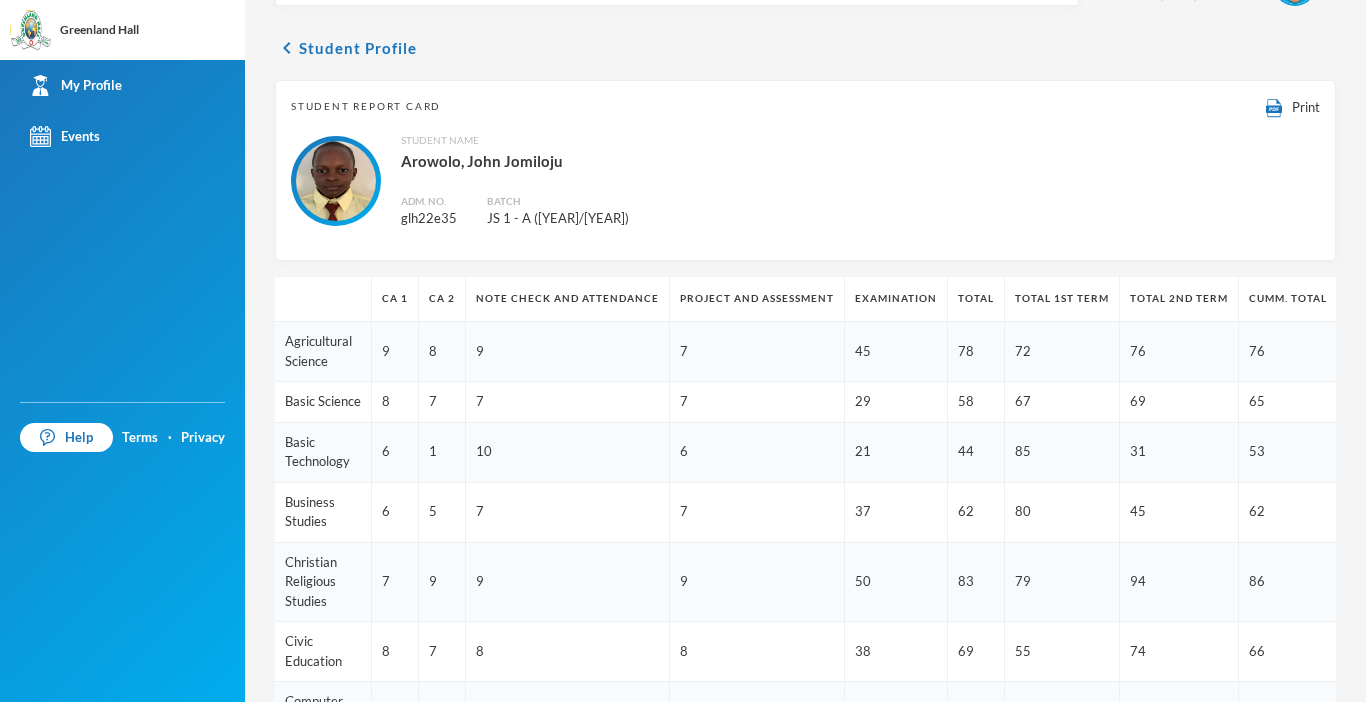 scroll, scrollTop: 89, scrollLeft: 0, axis: vertical 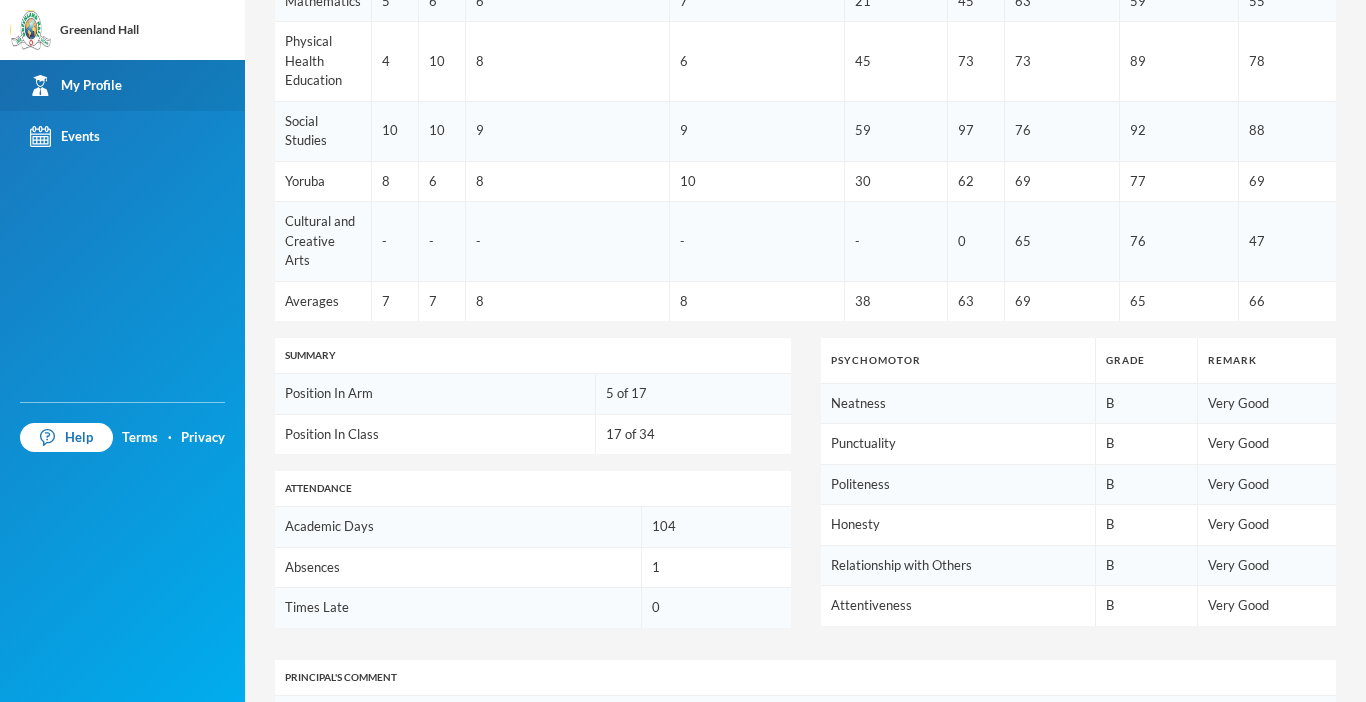 click on "My Profile" at bounding box center [122, 85] 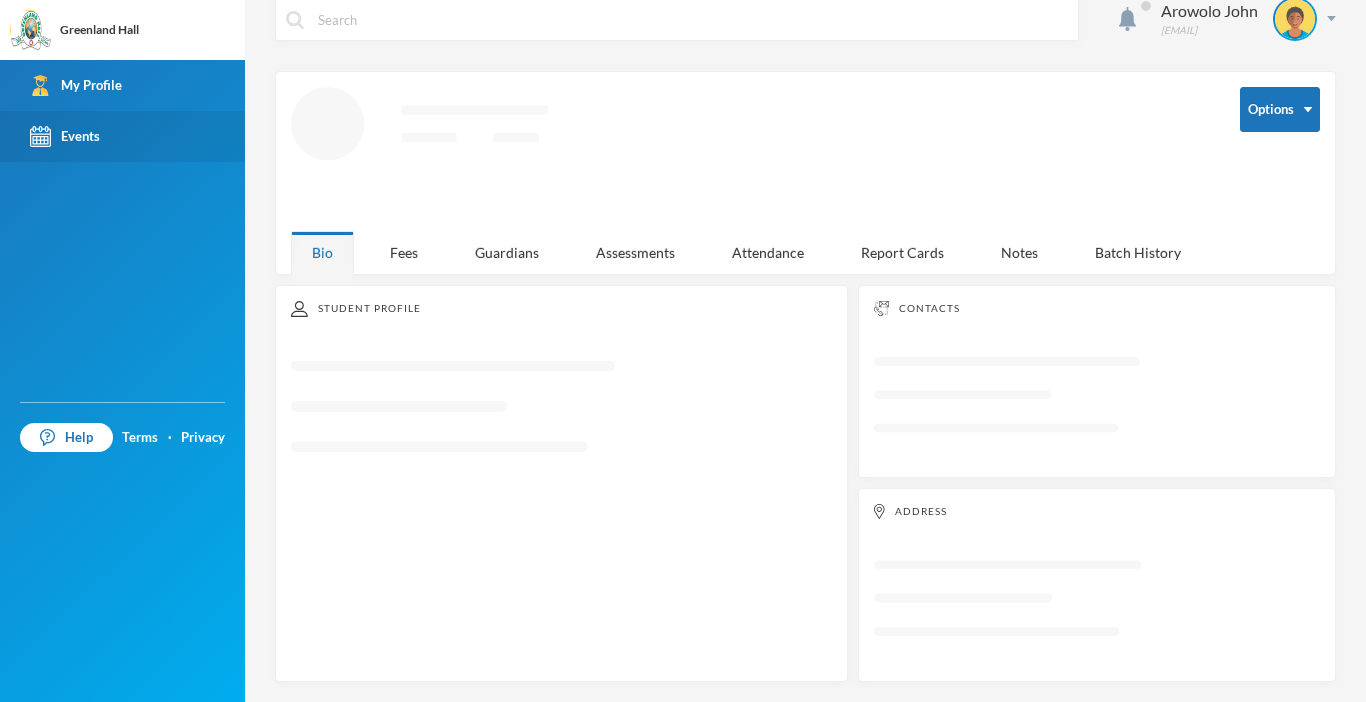 scroll, scrollTop: 18, scrollLeft: 0, axis: vertical 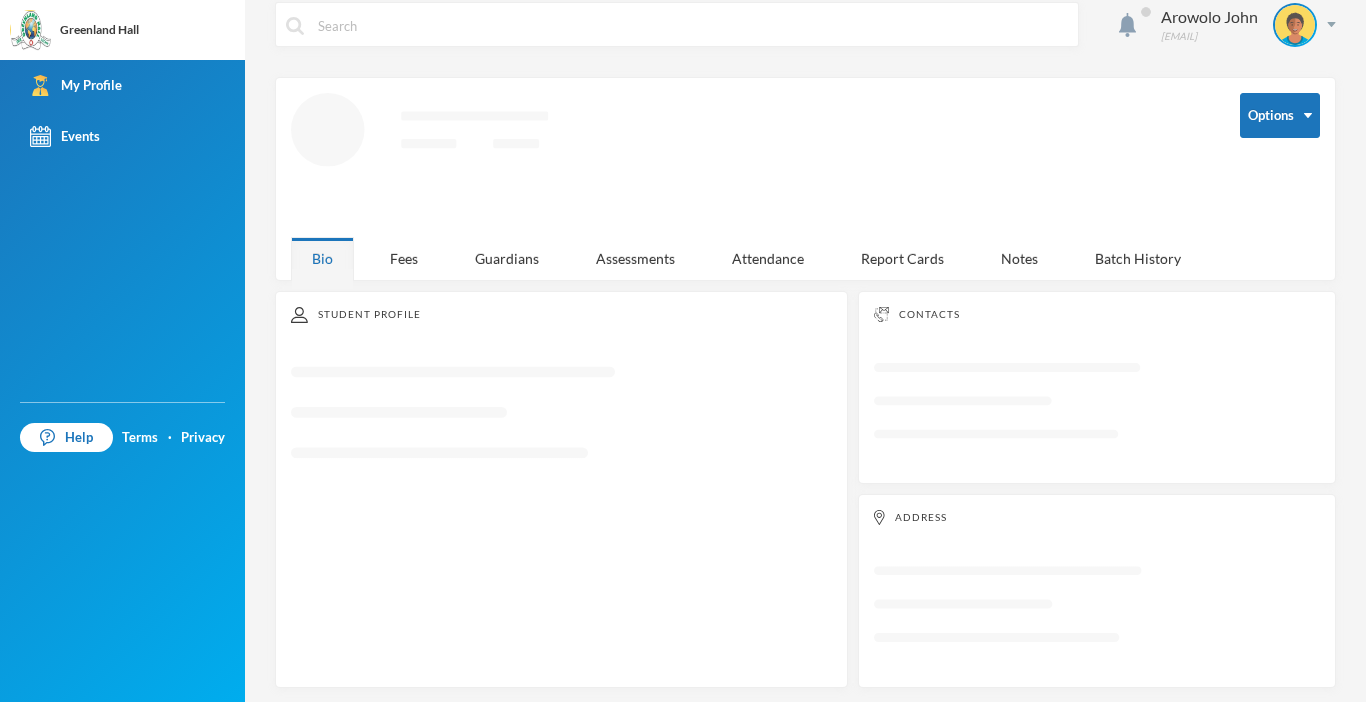 click on "Contacts" at bounding box center [1097, 314] 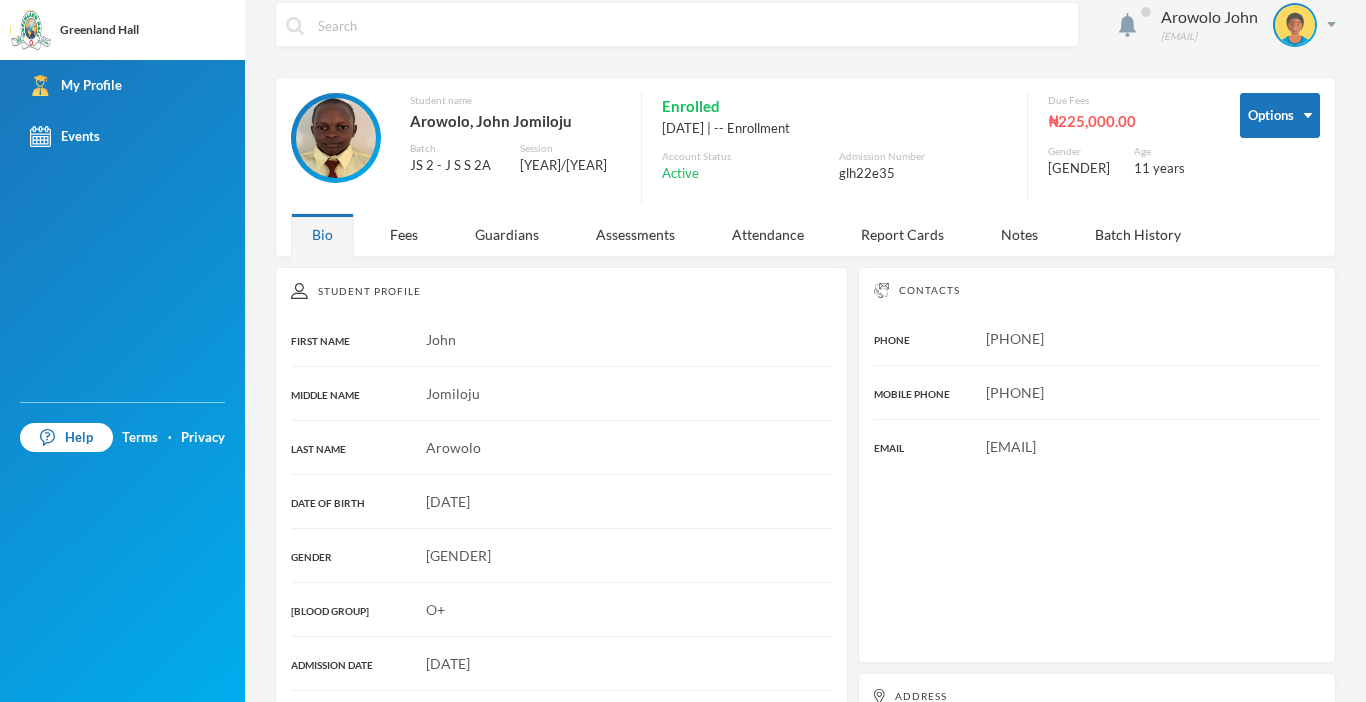 scroll, scrollTop: 295, scrollLeft: 0, axis: vertical 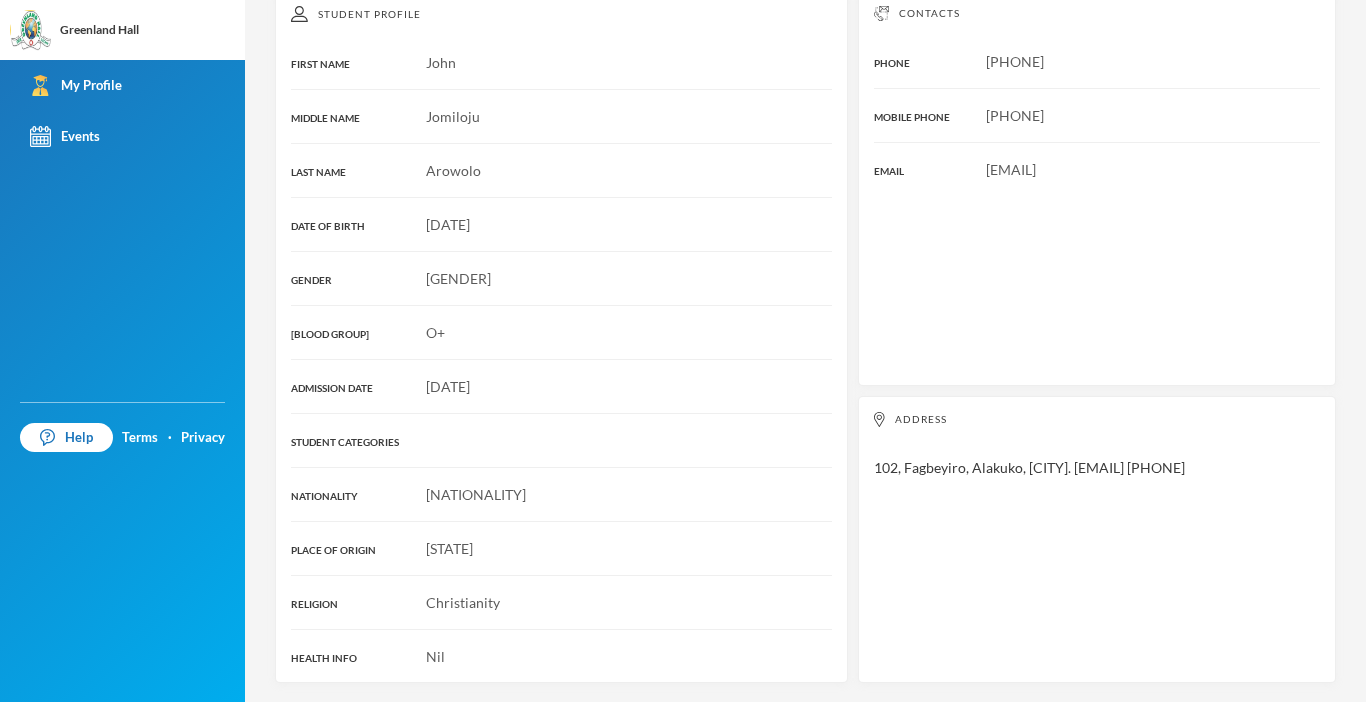 click on "Arowolo John [EMAIL] Options Student name Arowolo, John Jomiloju Batch JS 2 - J S S 2A Session [YEAR]/[YEAR] Enrolled [DATE]  |   -- Enrollment Account Status Active Admission Number glh22e35 Due Fees ₦225,000.00 Gender Male Age 11 years Bio Fees Guardians Assessments Attendance Report Cards Notes Batch History Student Profile FIRST NAME John MIDDLE NAME Jomiloju LAST NAME Arowolo DATE OF BIRTH [DATE] GENDER Male BLOOD GROUP O+ ADMISSION DATE [DATE] STUDENT CATEGORIES NATIONALITY Nigeria PLACE OF ORIGIN [STATE] RELIGION Christianity HEALTH INFO Nil Contacts PHONE [PHONE] MOBILE PHONE [PHONE] EMAIL [EMAIL] Address 102, Fagbeyiro, Alakuko, [CITY].
[EMAIL]
[PHONE]" at bounding box center (805, 351) 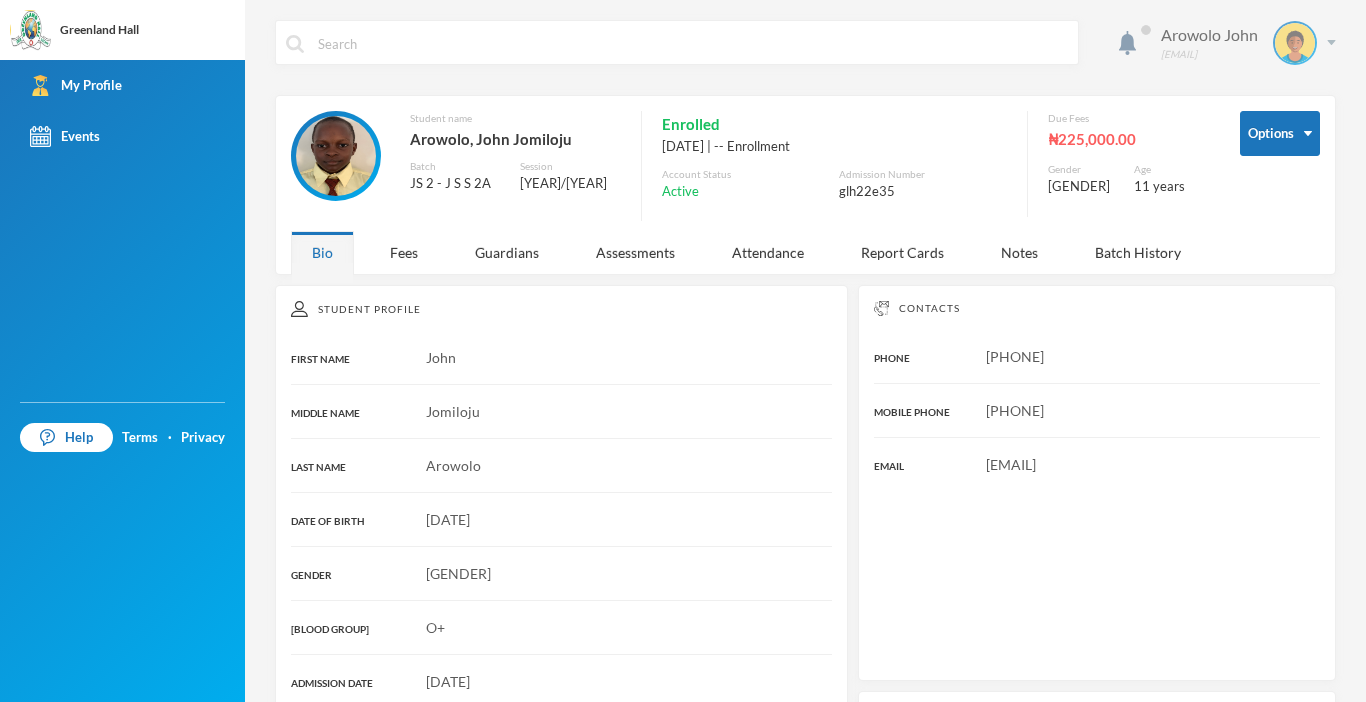 click on "Arowolo John [EMAIL]" at bounding box center (1241, 43) 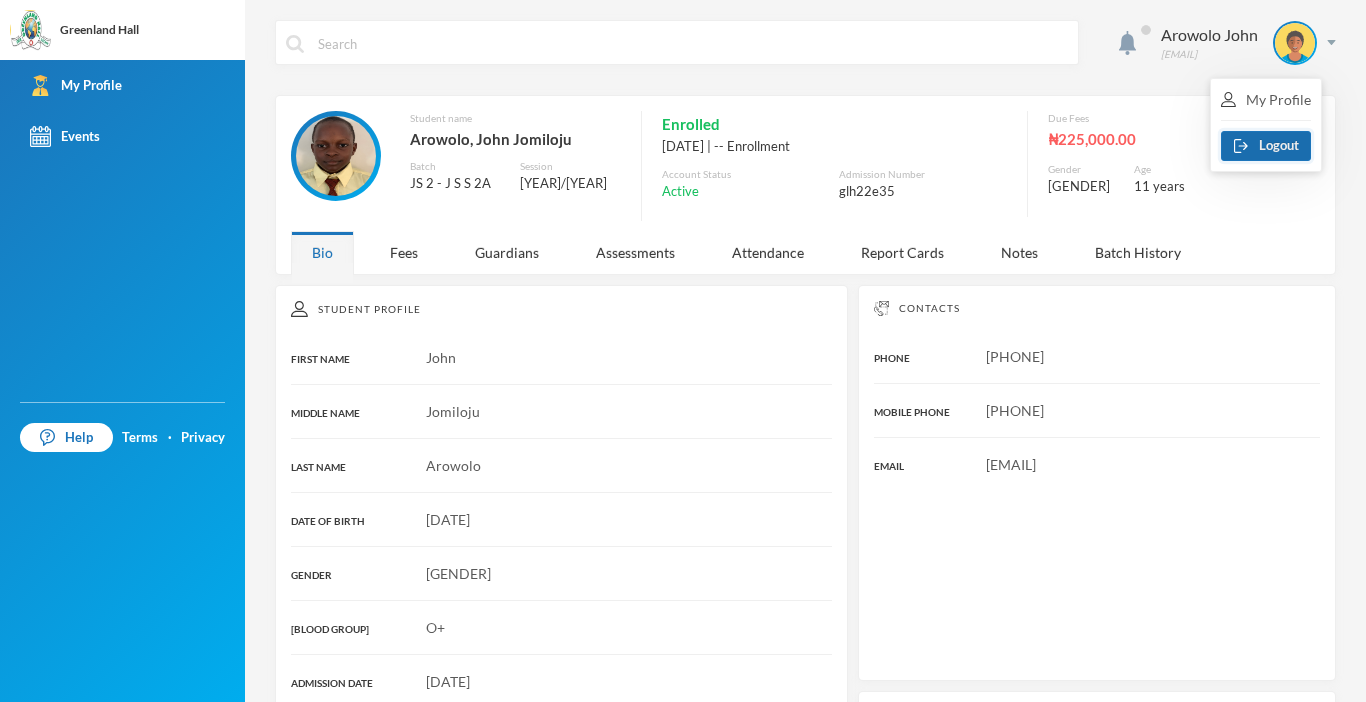 click on "Logout" at bounding box center (1266, 146) 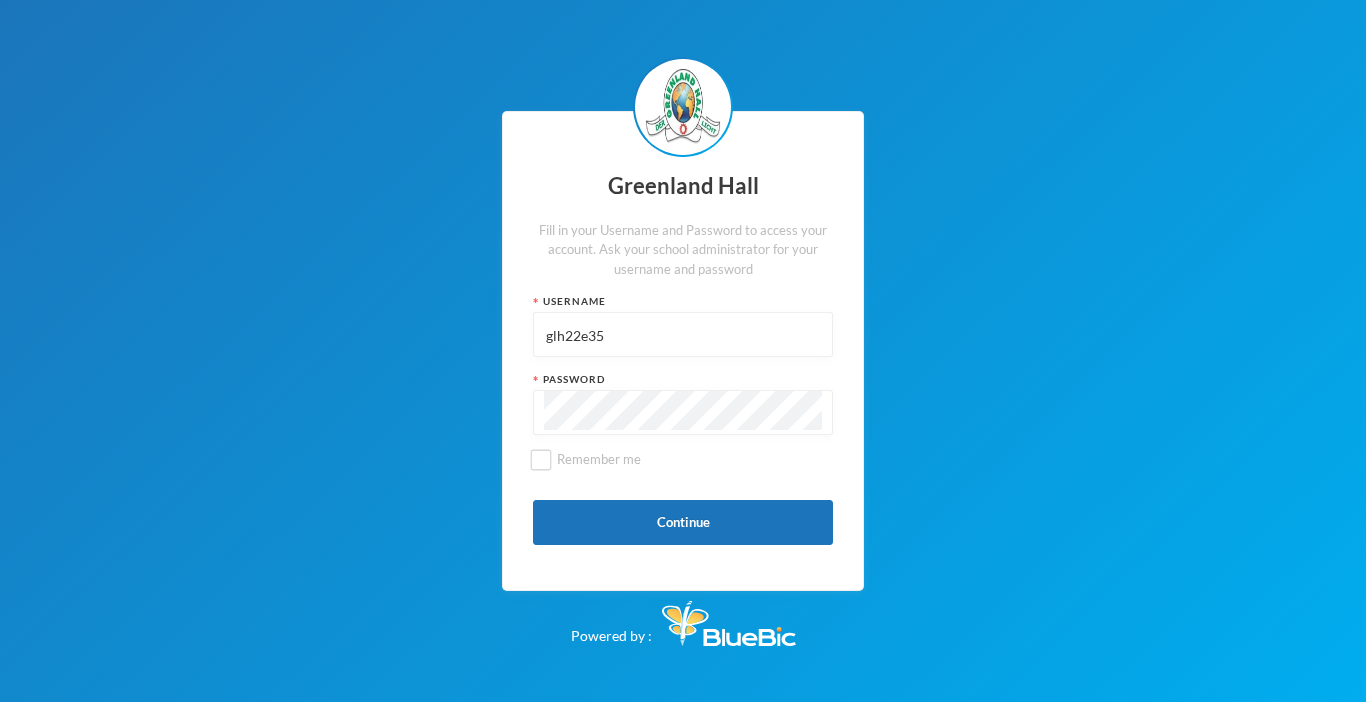 click on "glh22e35" at bounding box center [683, 335] 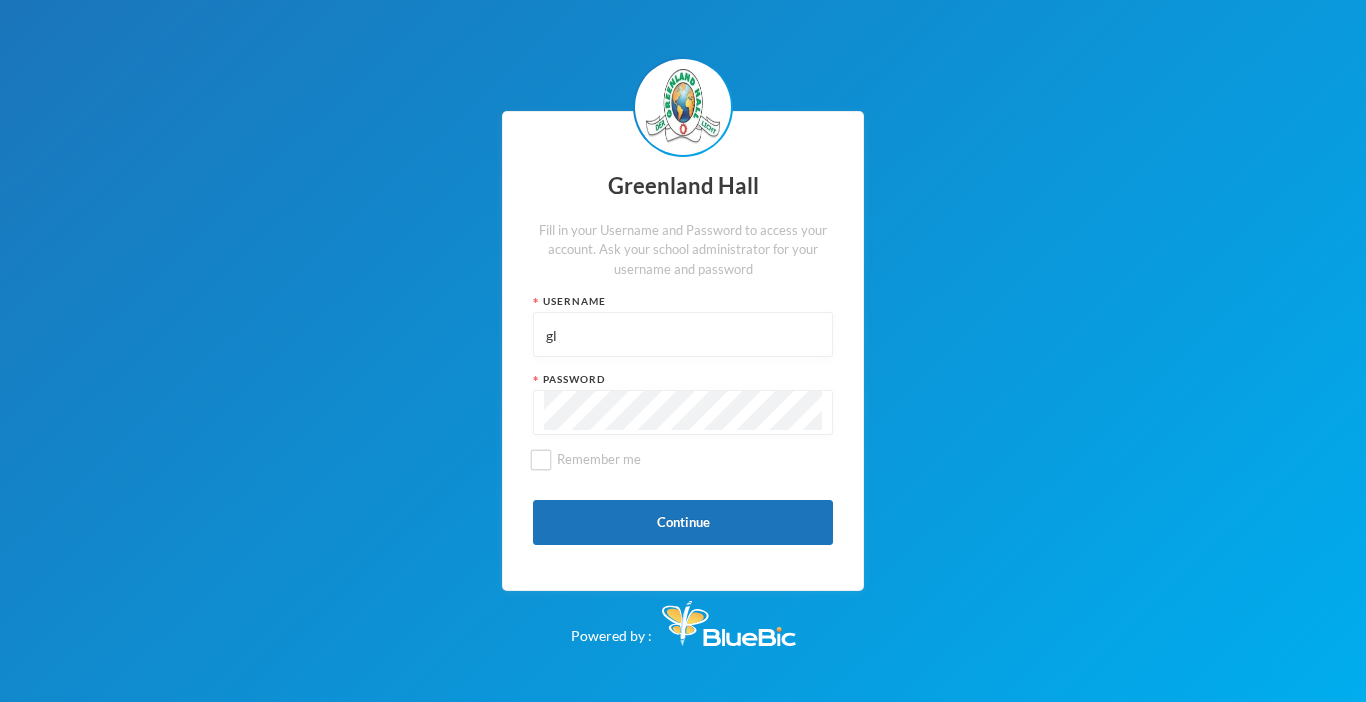 type on "g" 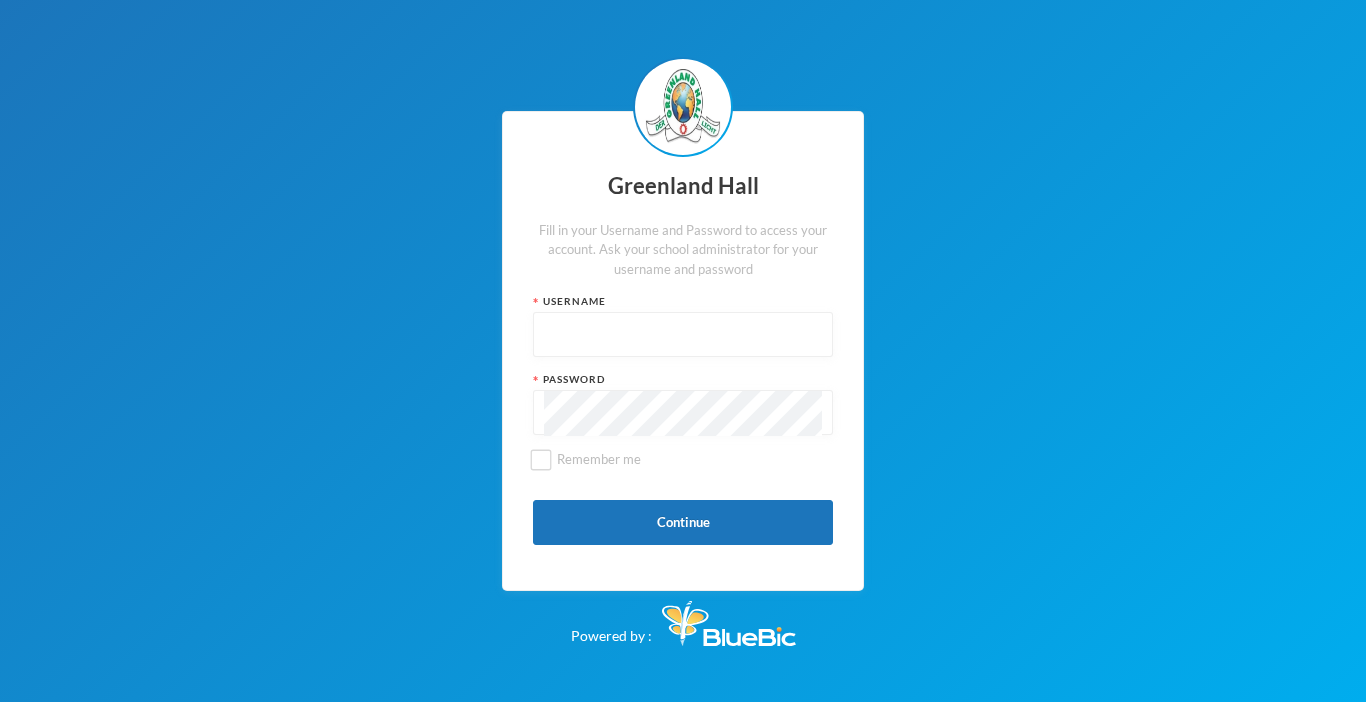 click at bounding box center [683, 335] 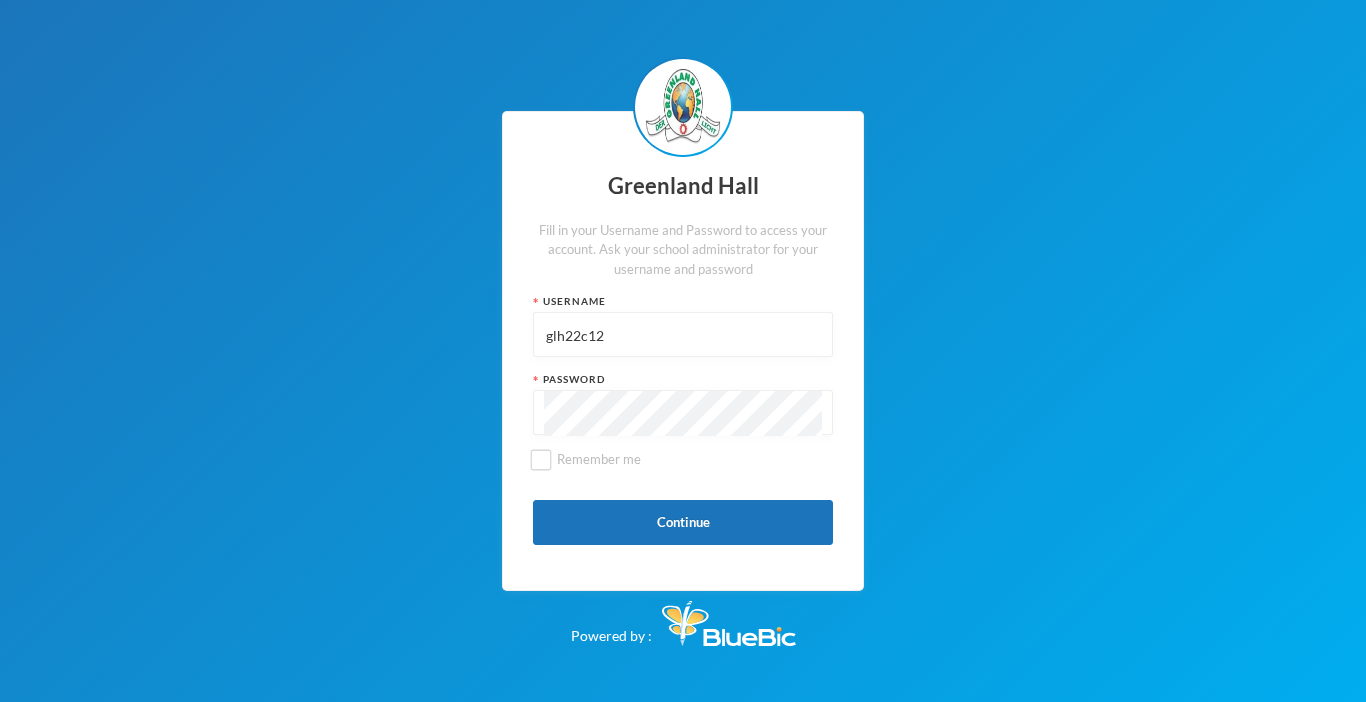 type on "glh22c12" 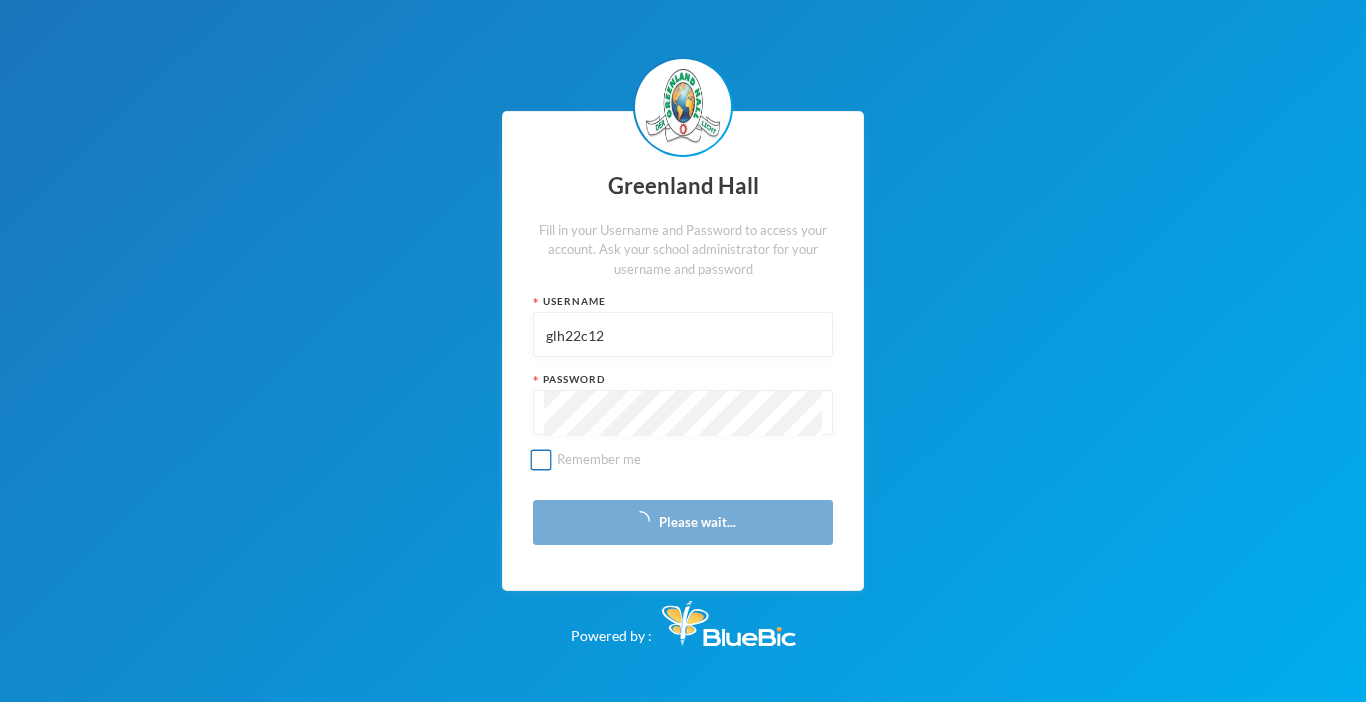 click on "Remember me" at bounding box center [683, 467] 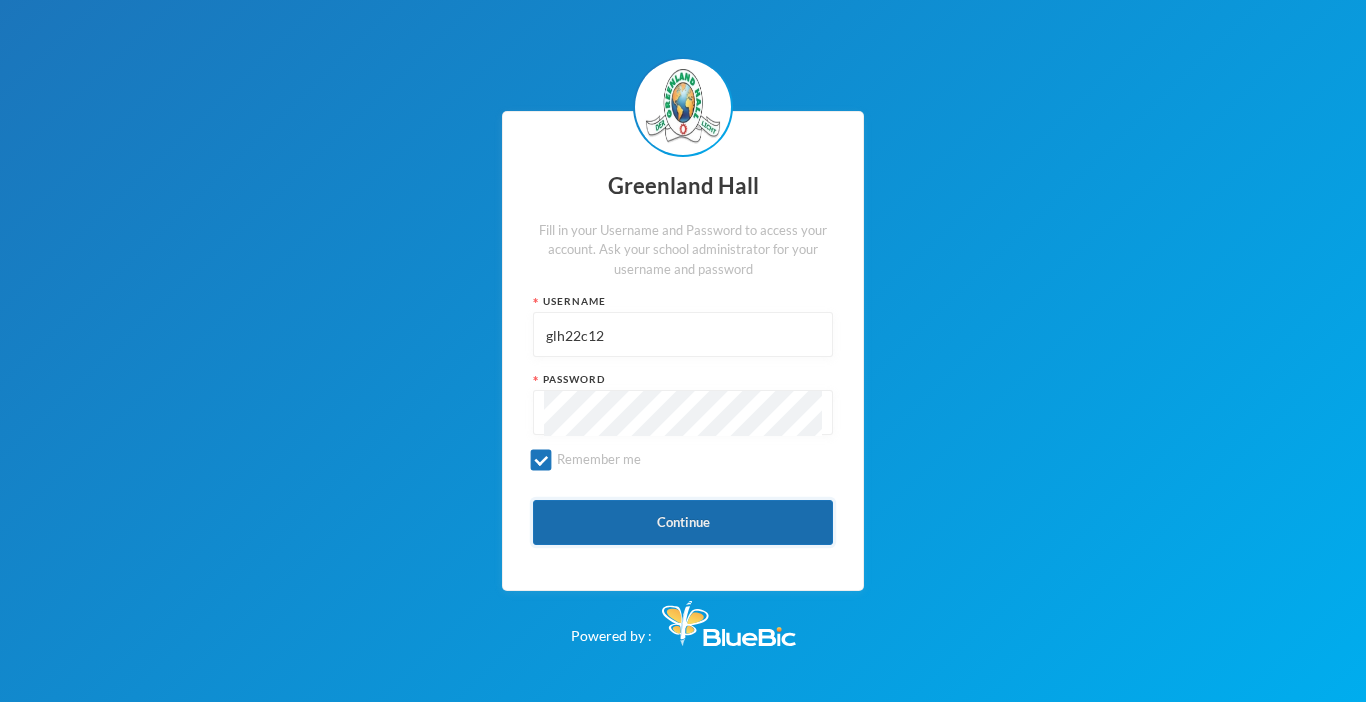 click on "Continue" at bounding box center (683, 522) 